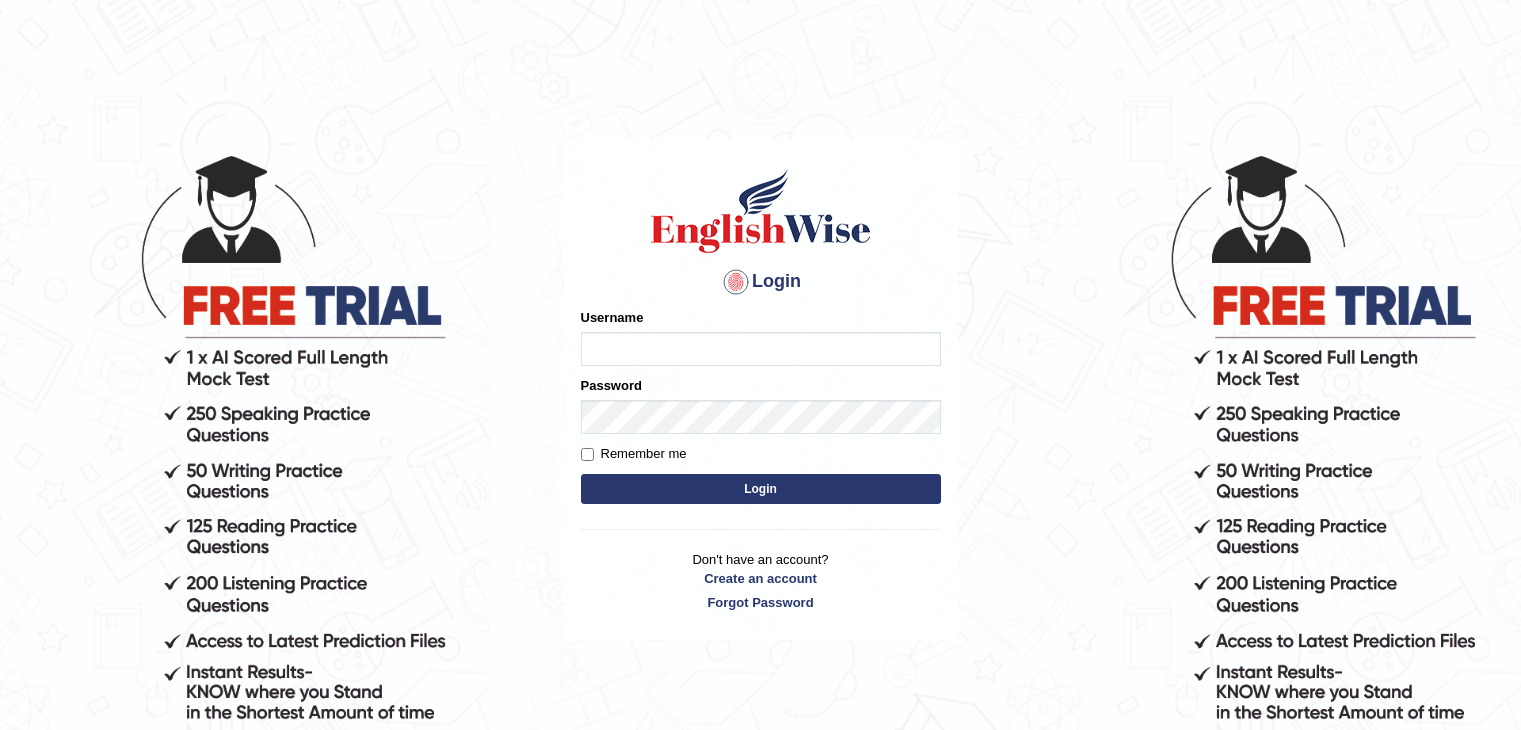 scroll, scrollTop: 0, scrollLeft: 0, axis: both 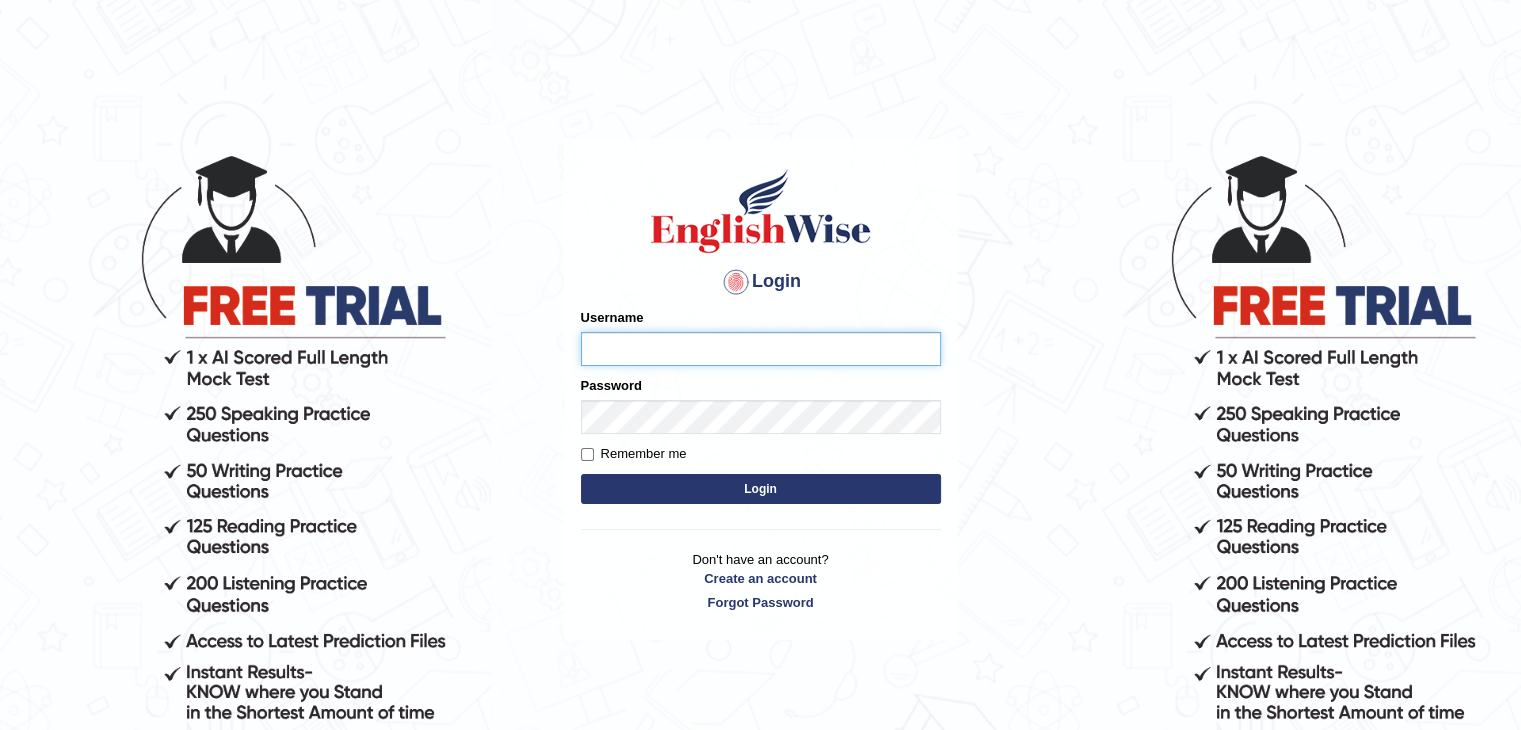 click on "Username" at bounding box center (761, 349) 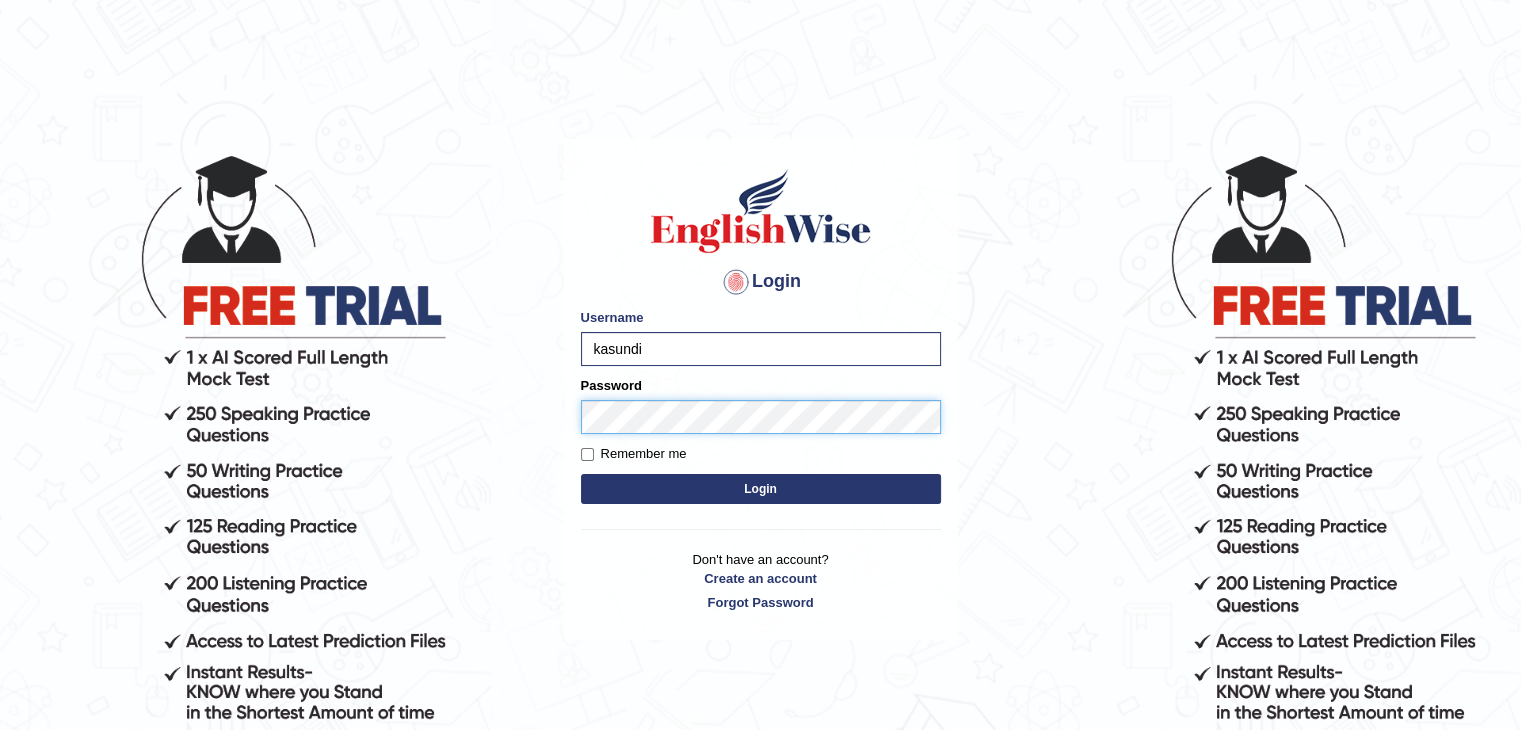click on "Login" at bounding box center [761, 489] 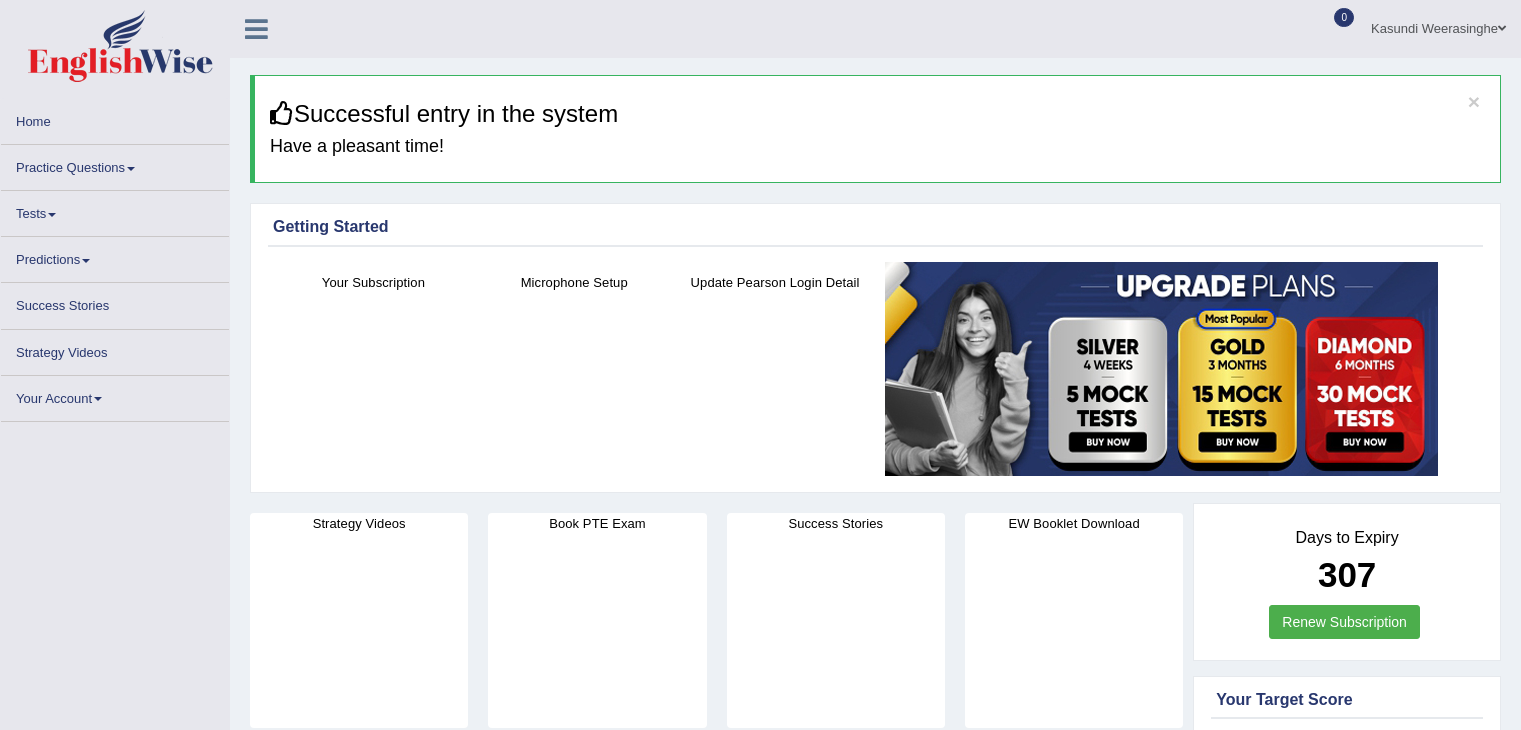 scroll, scrollTop: 0, scrollLeft: 0, axis: both 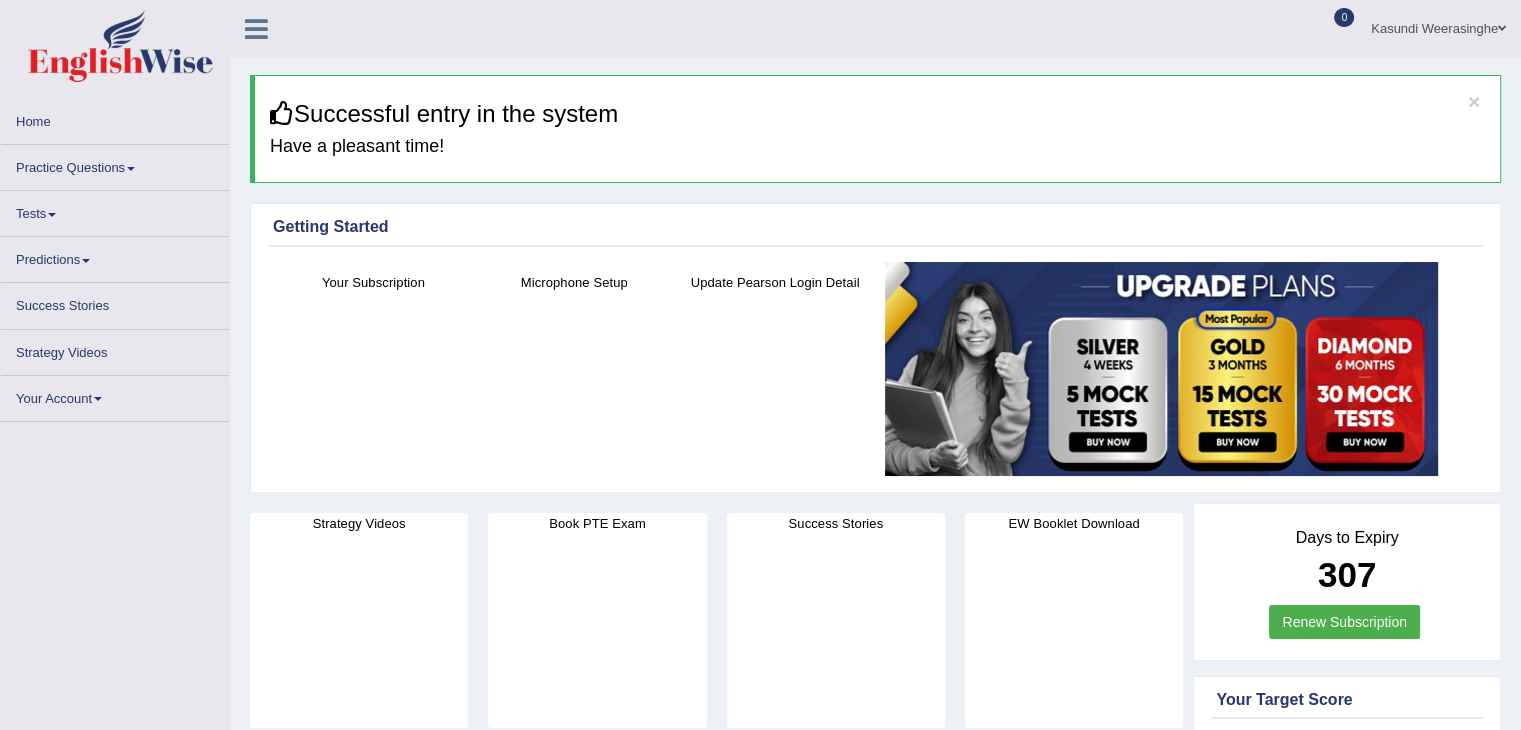 click on "Practice Questions" at bounding box center (115, 164) 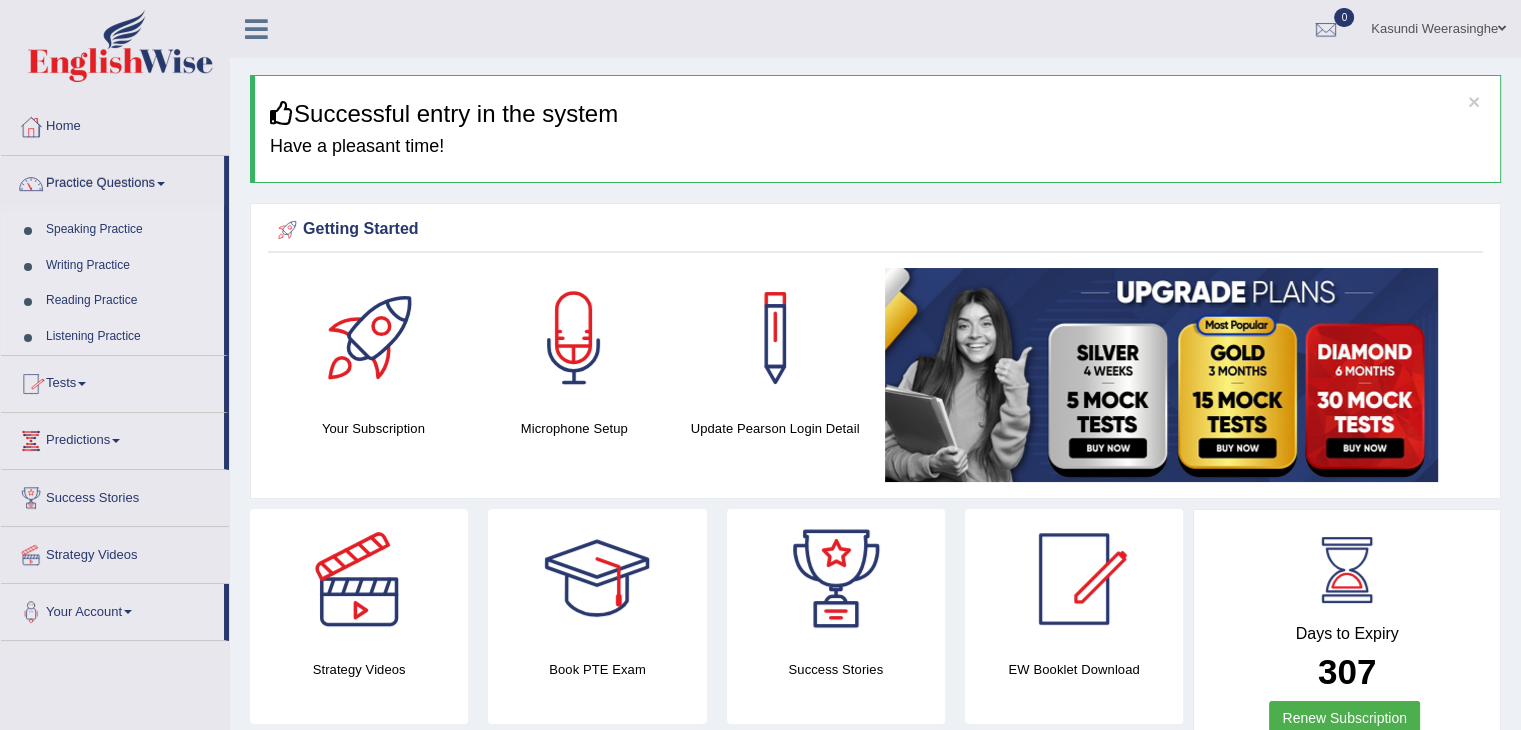 click on "Speaking Practice" at bounding box center (130, 230) 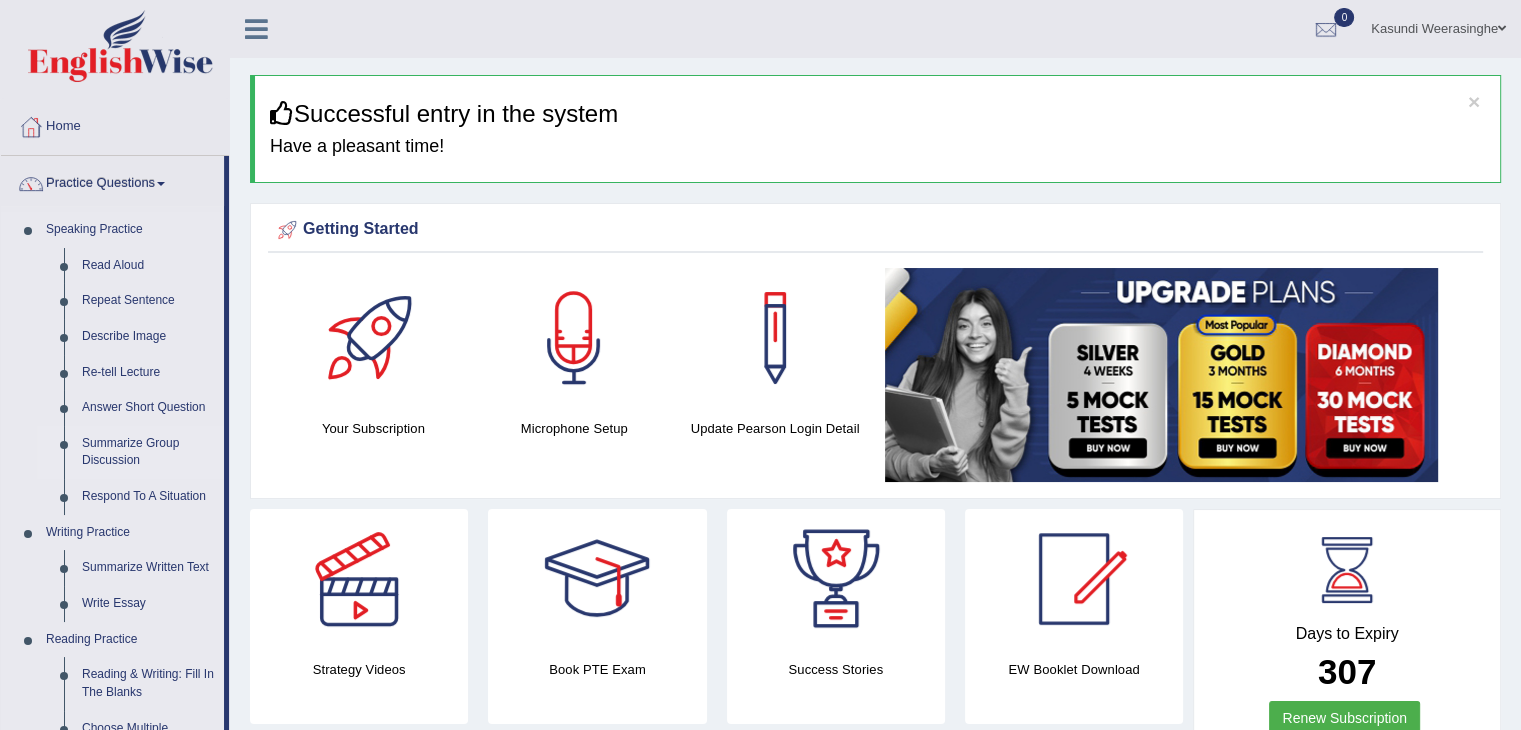 click on "Summarize Group Discussion" at bounding box center [148, 452] 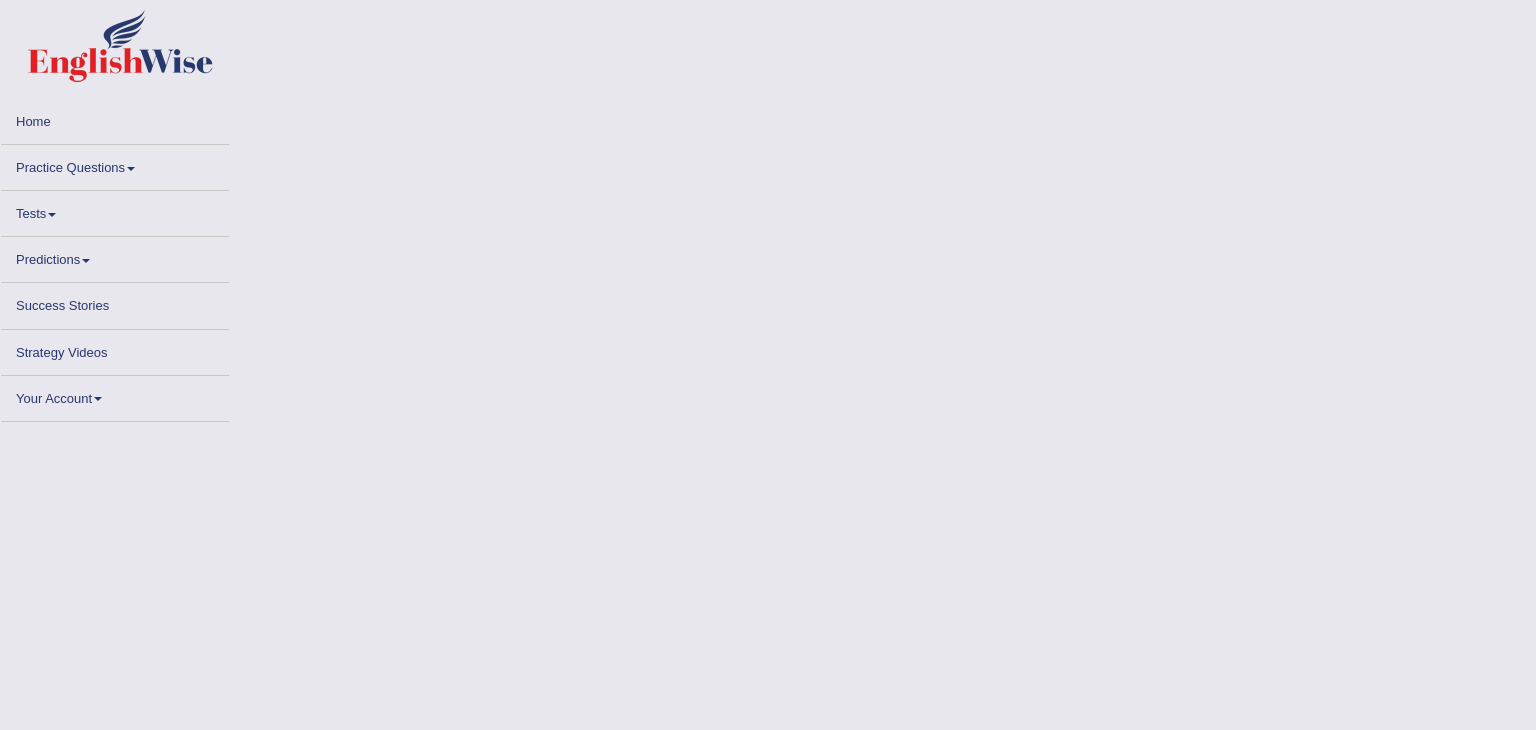 scroll, scrollTop: 0, scrollLeft: 0, axis: both 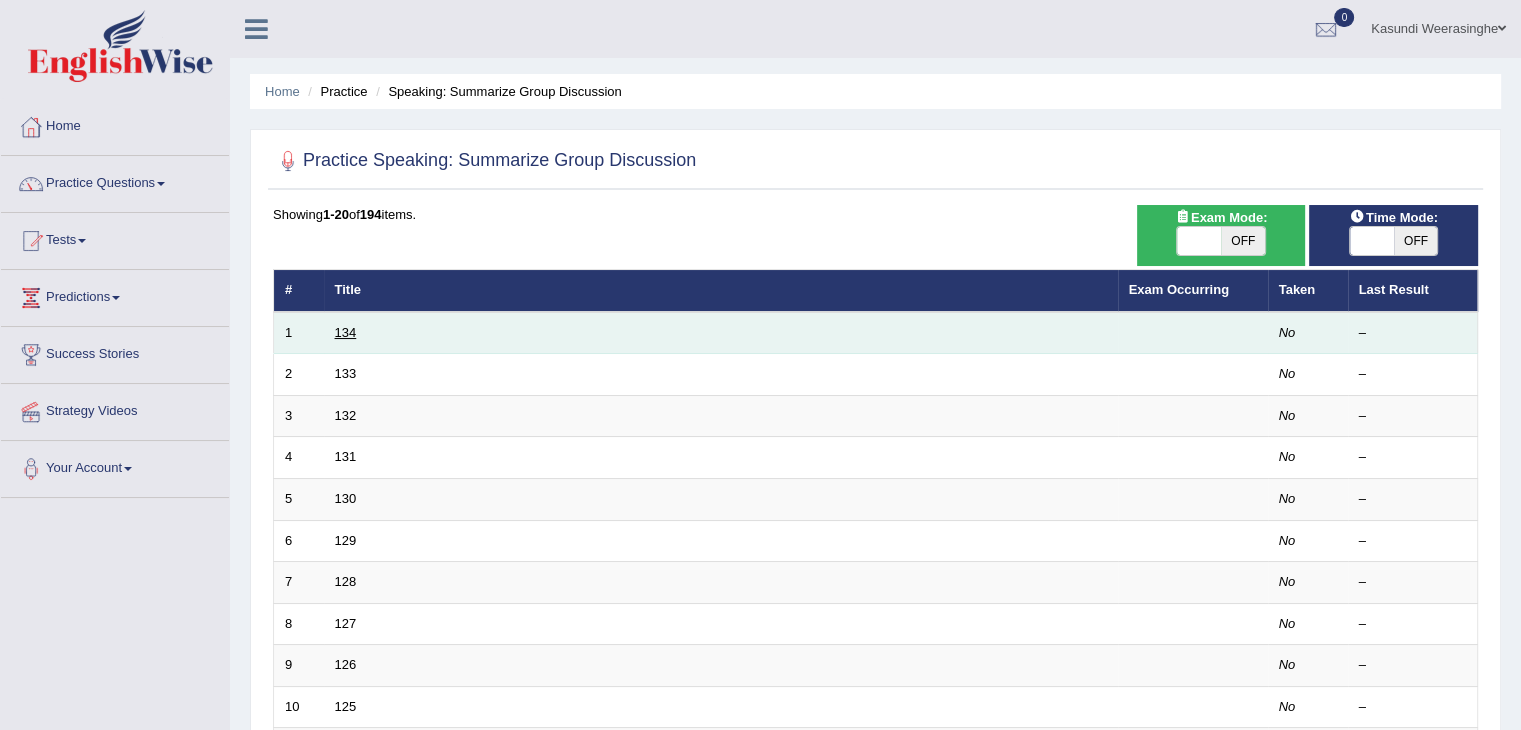 click on "134" at bounding box center (346, 332) 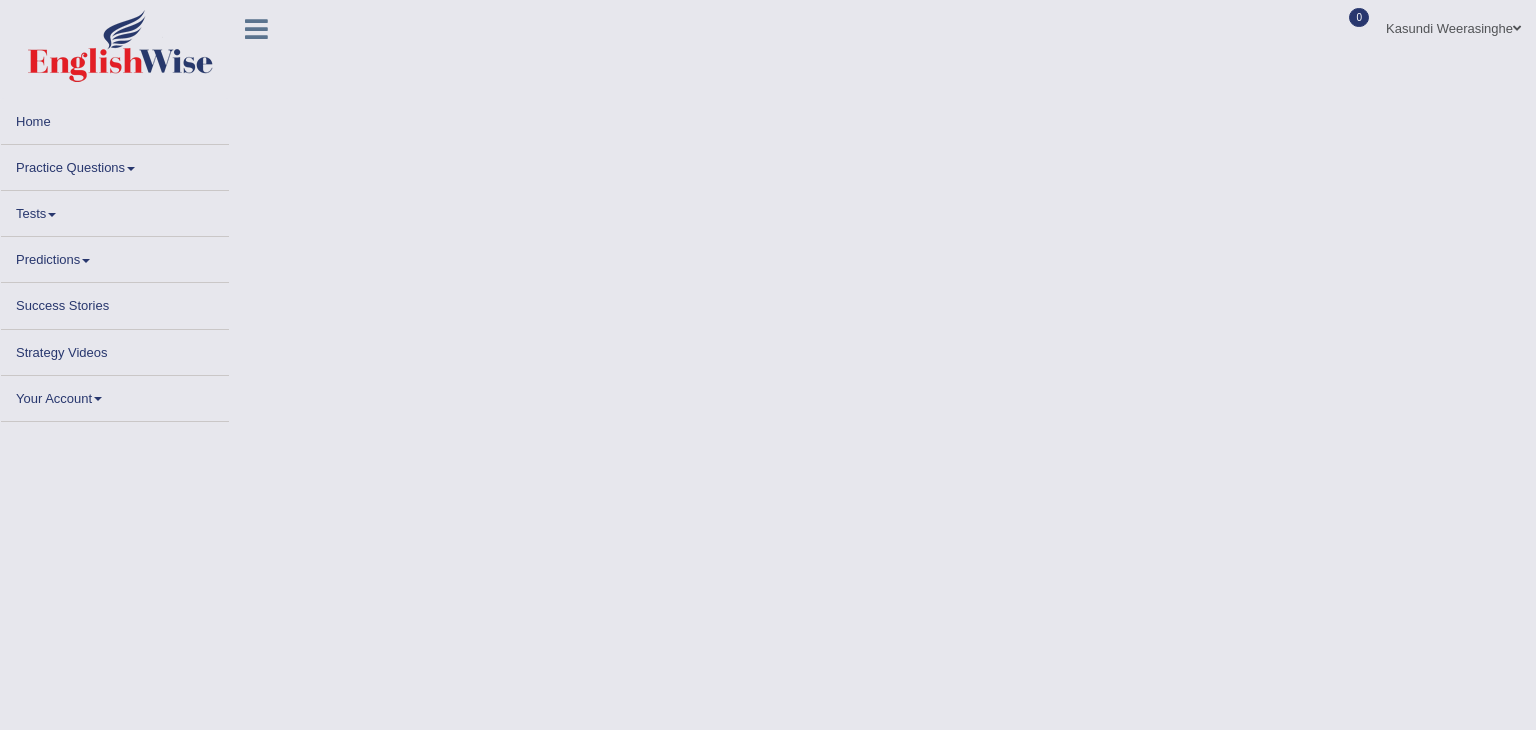 scroll, scrollTop: 0, scrollLeft: 0, axis: both 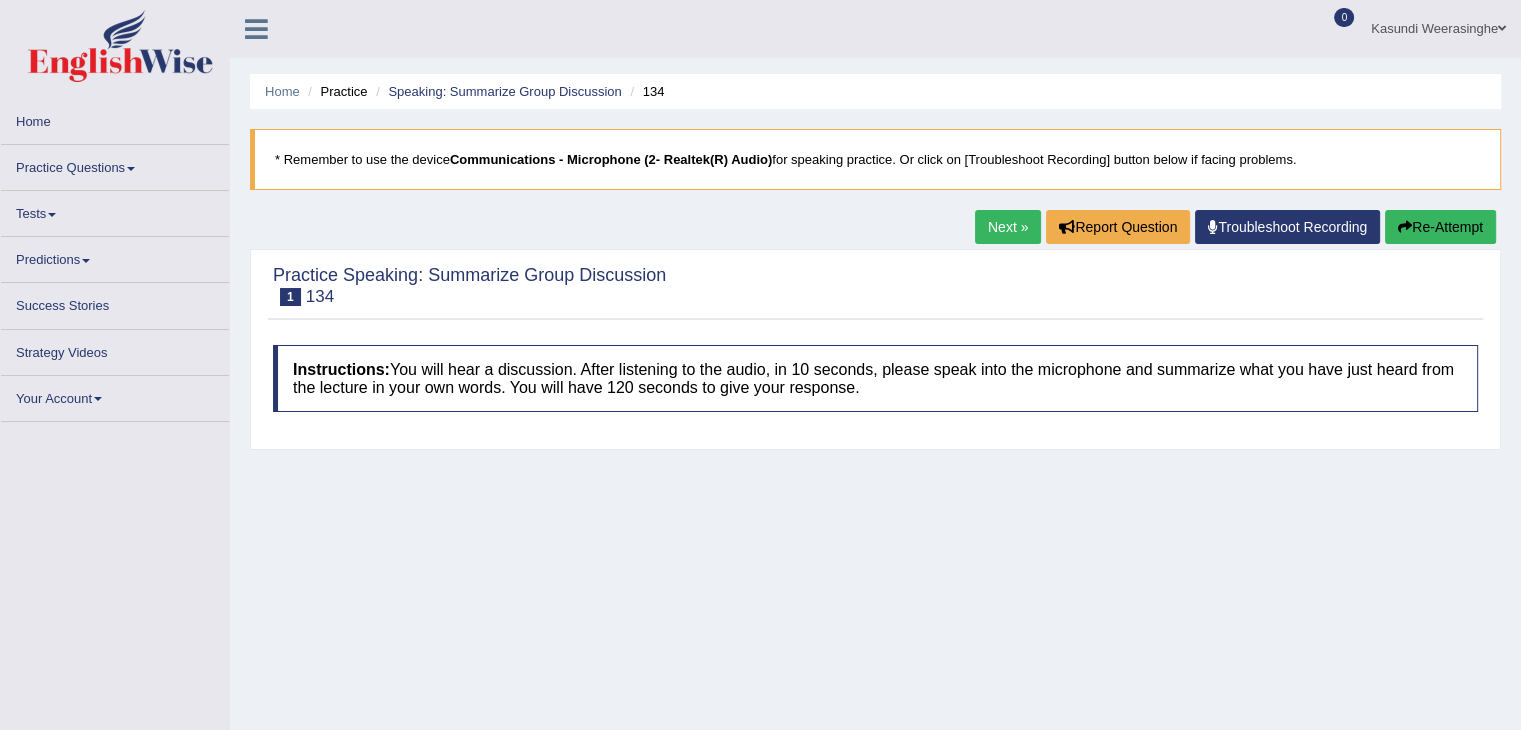 click on "Practice Questions" at bounding box center (115, 164) 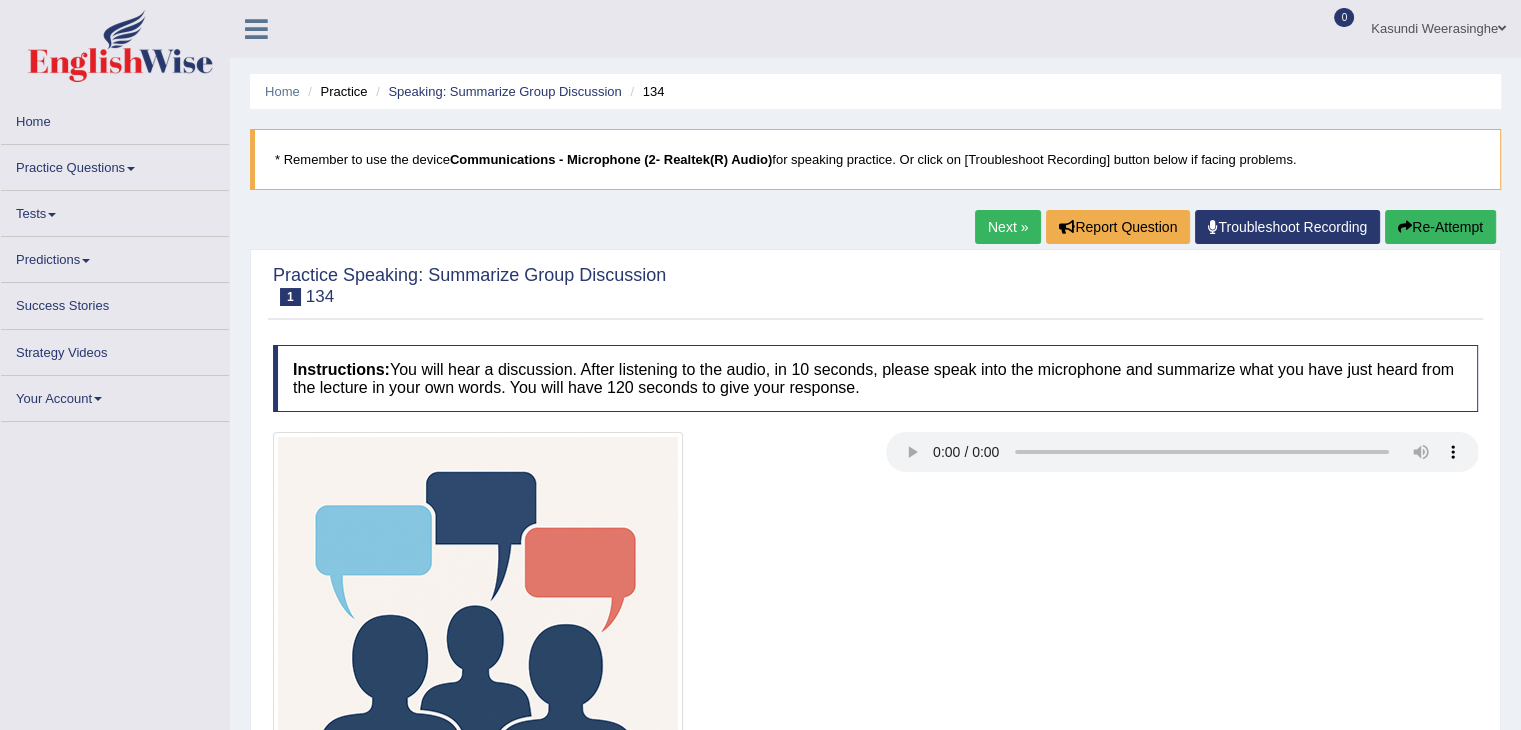 click on "Practice Questions   Speaking Practice Read Aloud
Repeat Sentence
Describe Image
Re-tell Lecture
Answer Short Question
Summarize Group Discussion
Respond To A Situation
Writing Practice  Summarize Written Text
Write Essay
Reading Practice  Reading & Writing: Fill In The Blanks
Choose Multiple Answers
Re-order Paragraphs
Fill In The Blanks
Choose Single Answer
Listening Practice  Summarize Spoken Text
Highlight Incorrect Words
Highlight Correct Summary
Select Missing Word
Choose Single Answer
Choose Multiple Answers
Fill In The Blanks
Write From Dictation
Pronunciation" at bounding box center (115, 168) 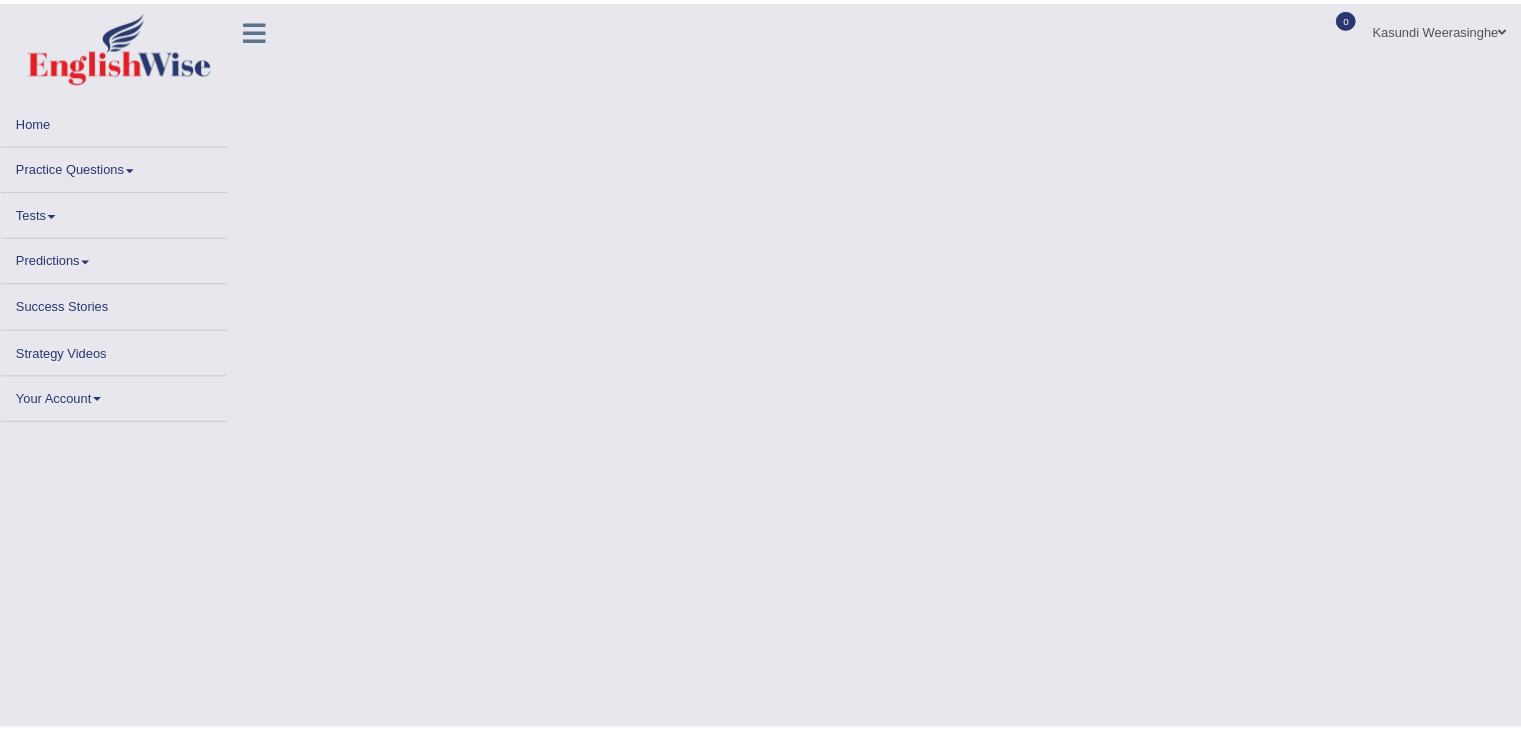 scroll, scrollTop: 0, scrollLeft: 0, axis: both 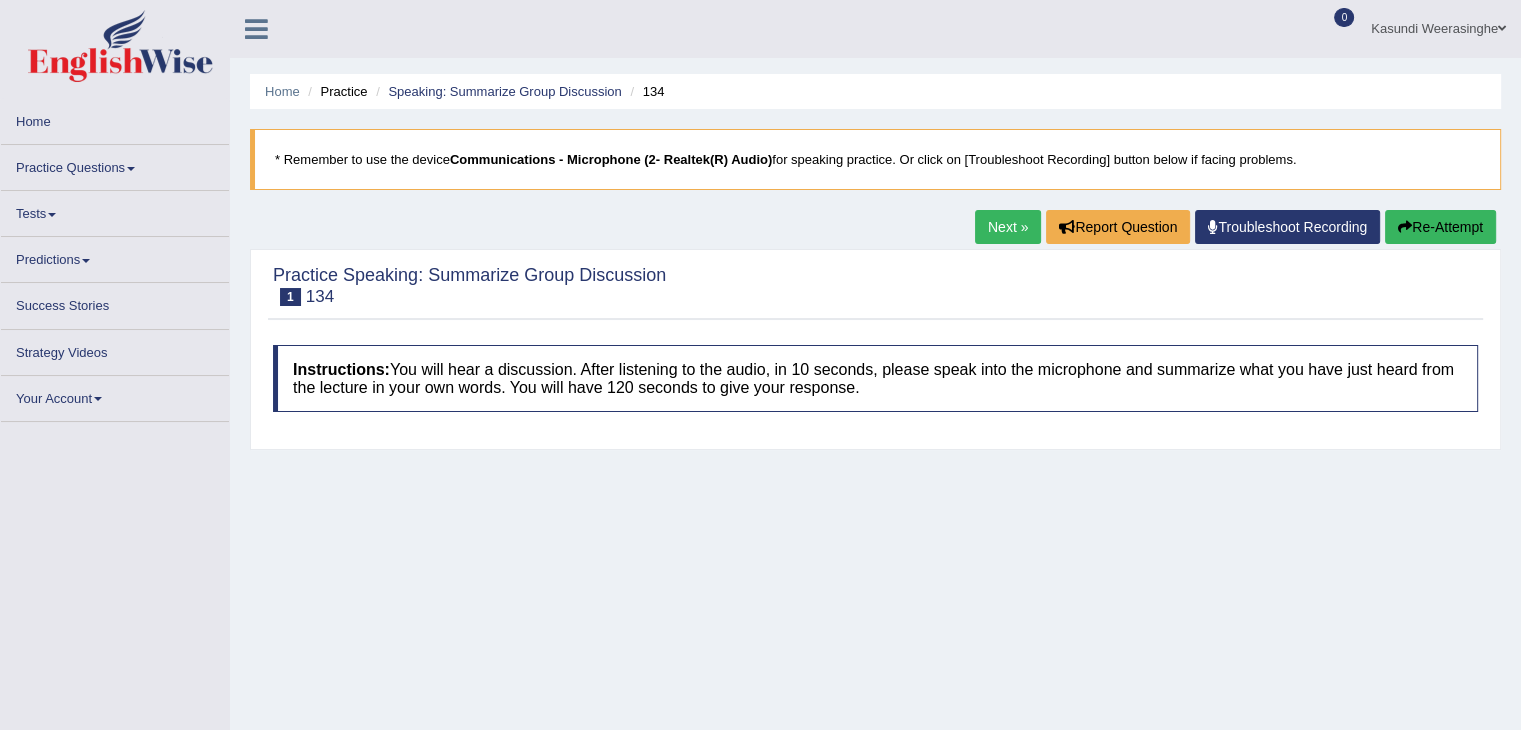 click on "Practice Questions" at bounding box center [115, 164] 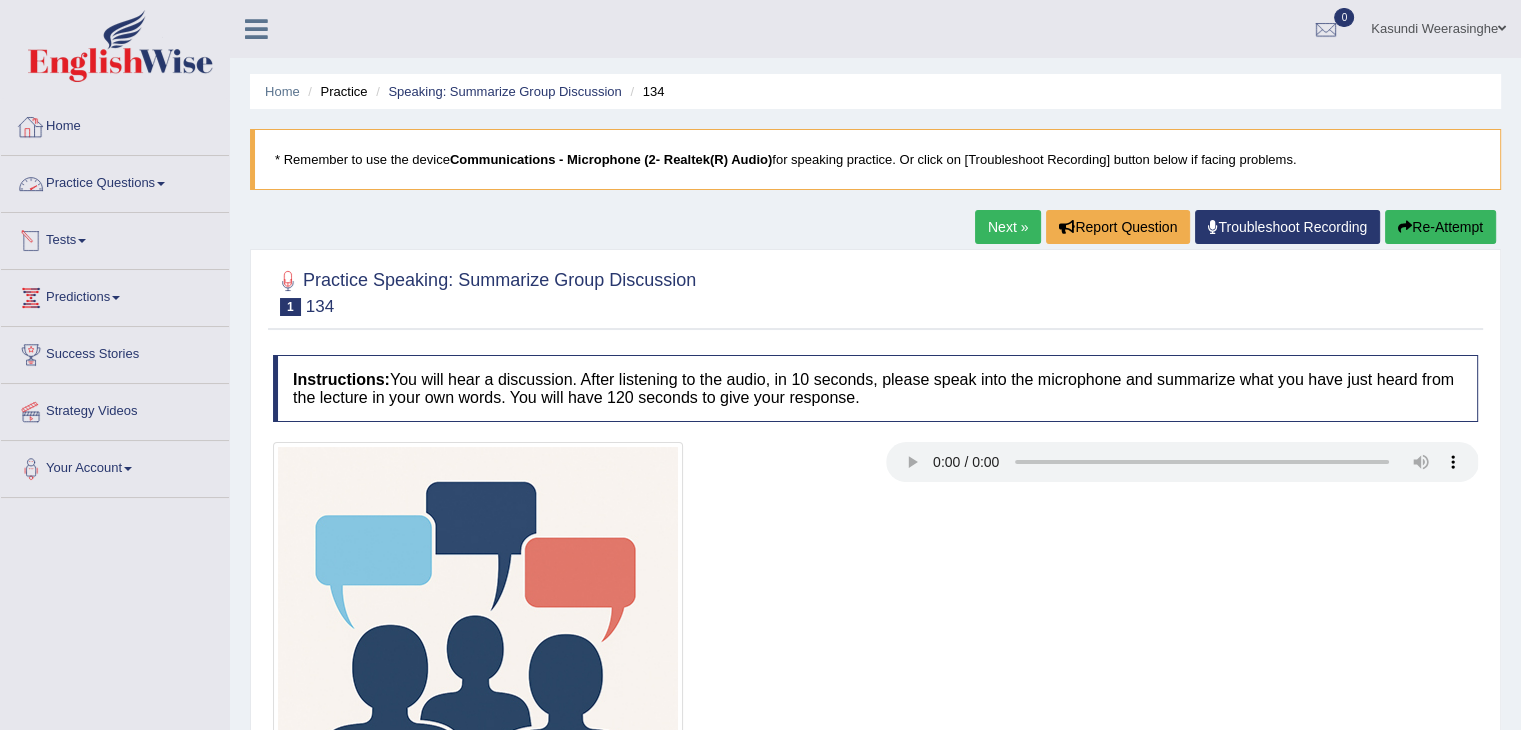 click on "Practice Questions" at bounding box center [115, 181] 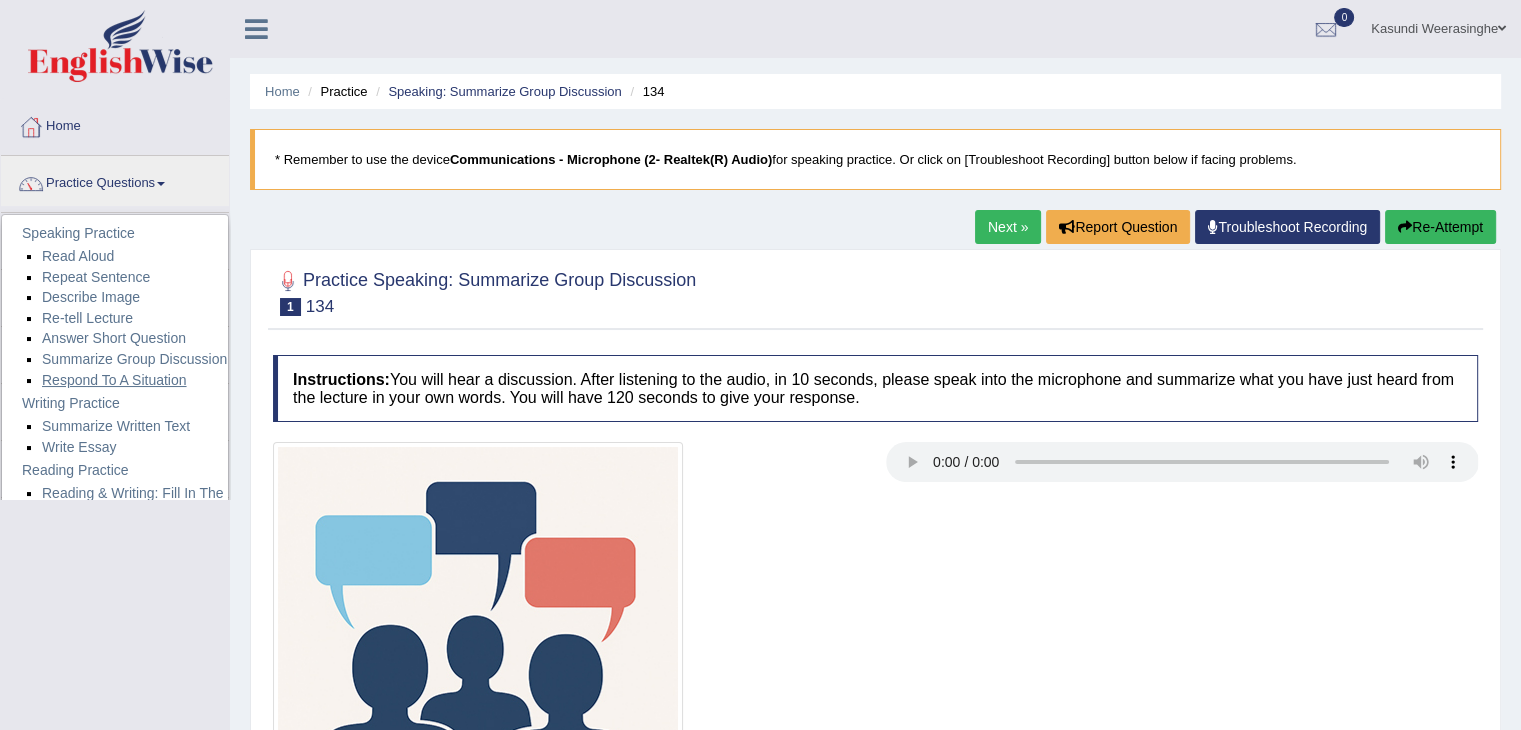 click on "Respond To A Situation" at bounding box center (114, 380) 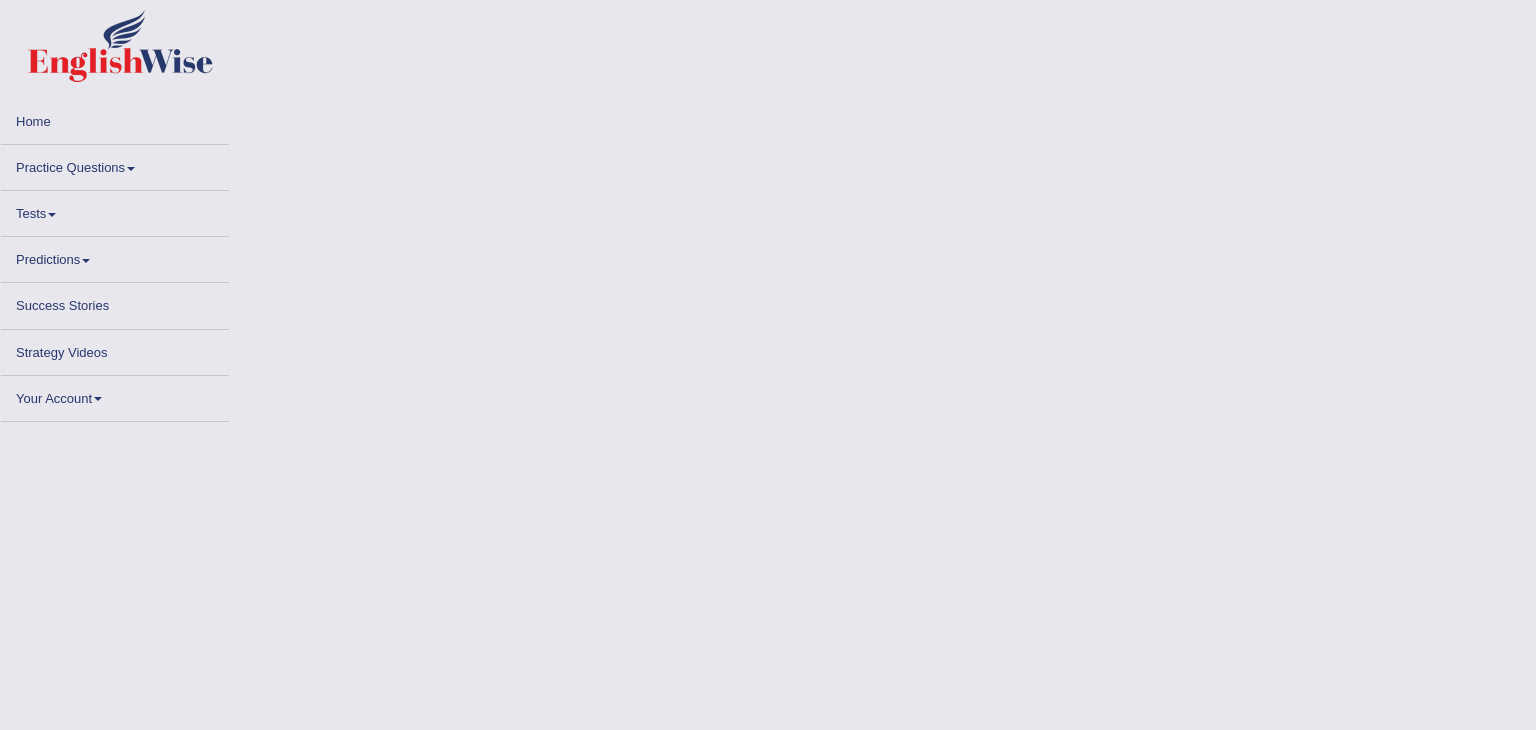 scroll, scrollTop: 0, scrollLeft: 0, axis: both 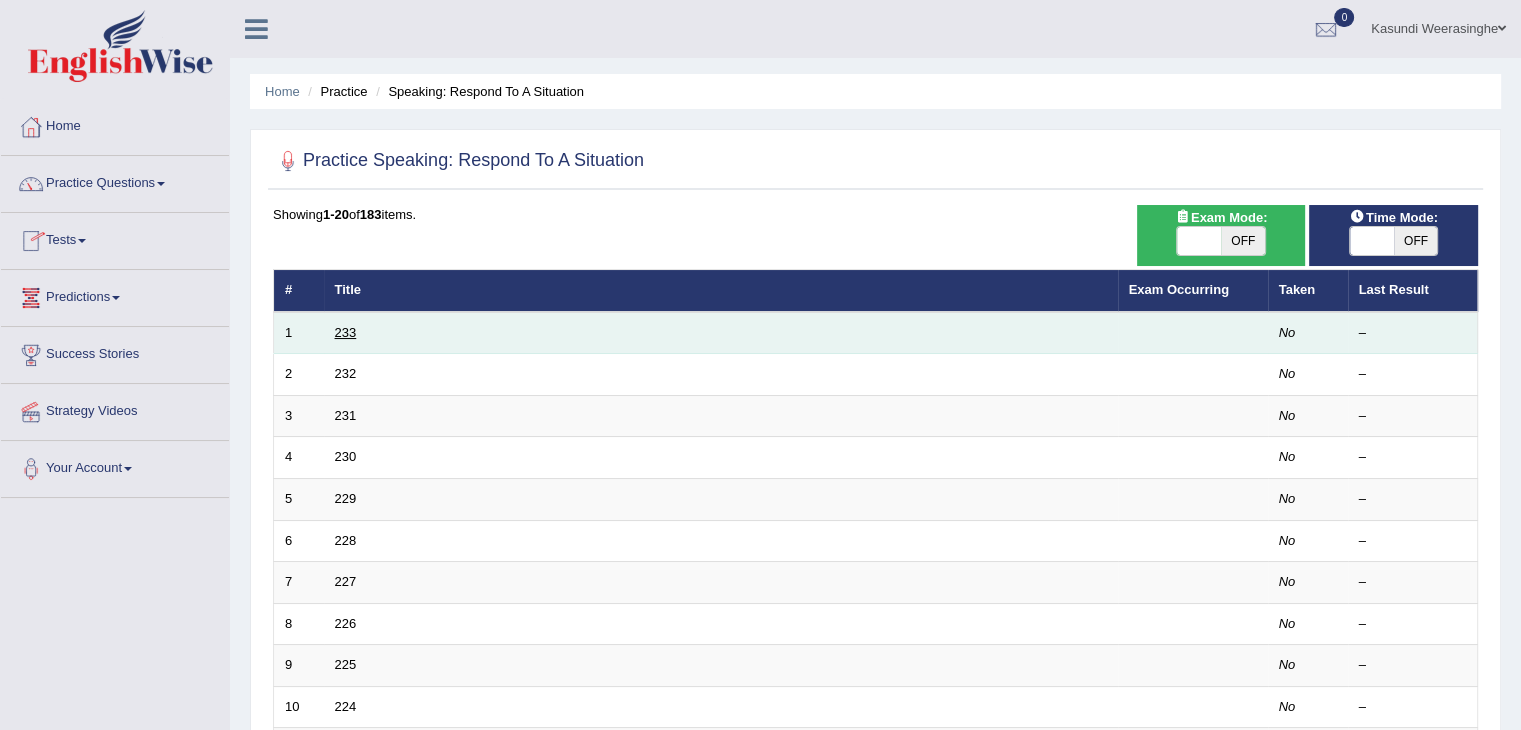 click on "233" at bounding box center (346, 332) 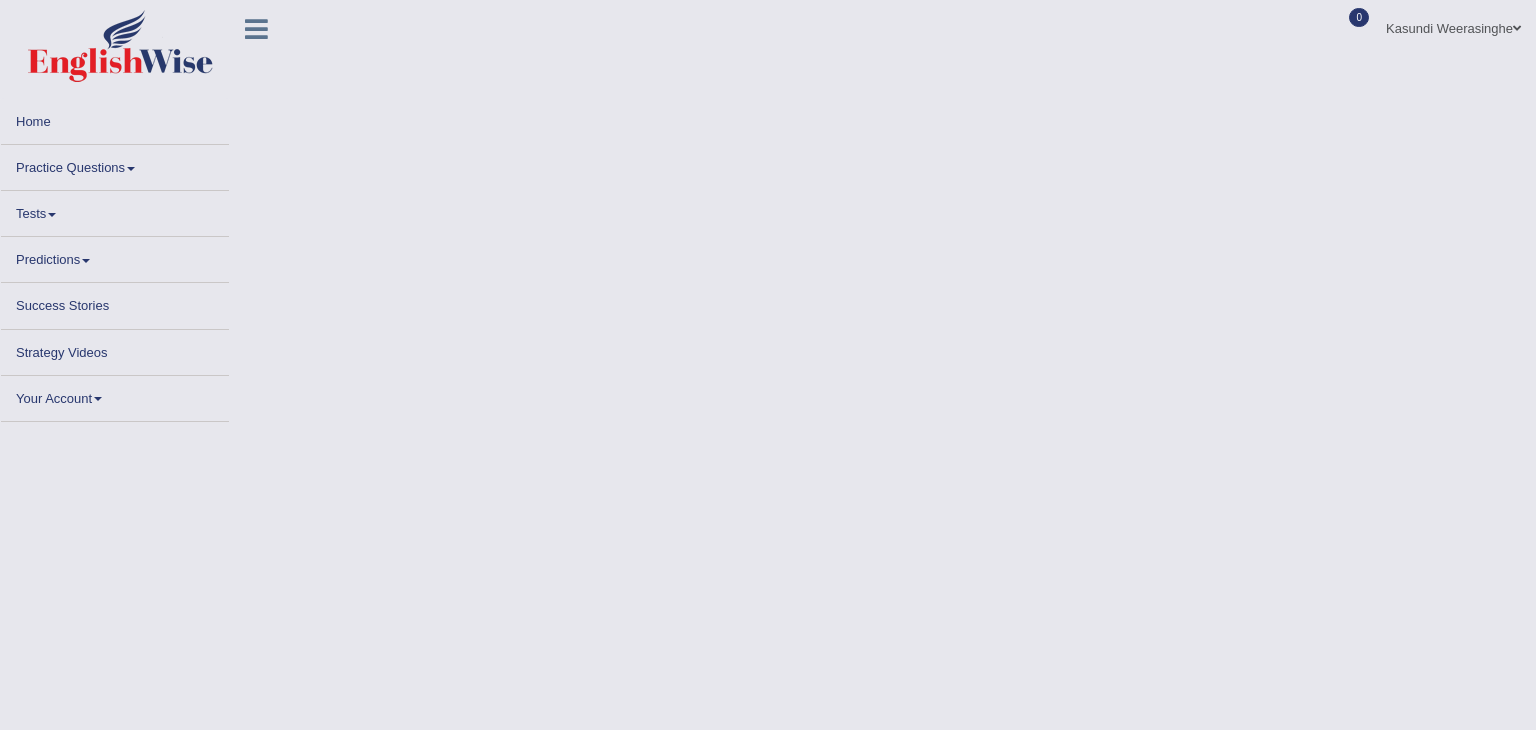 scroll, scrollTop: 0, scrollLeft: 0, axis: both 